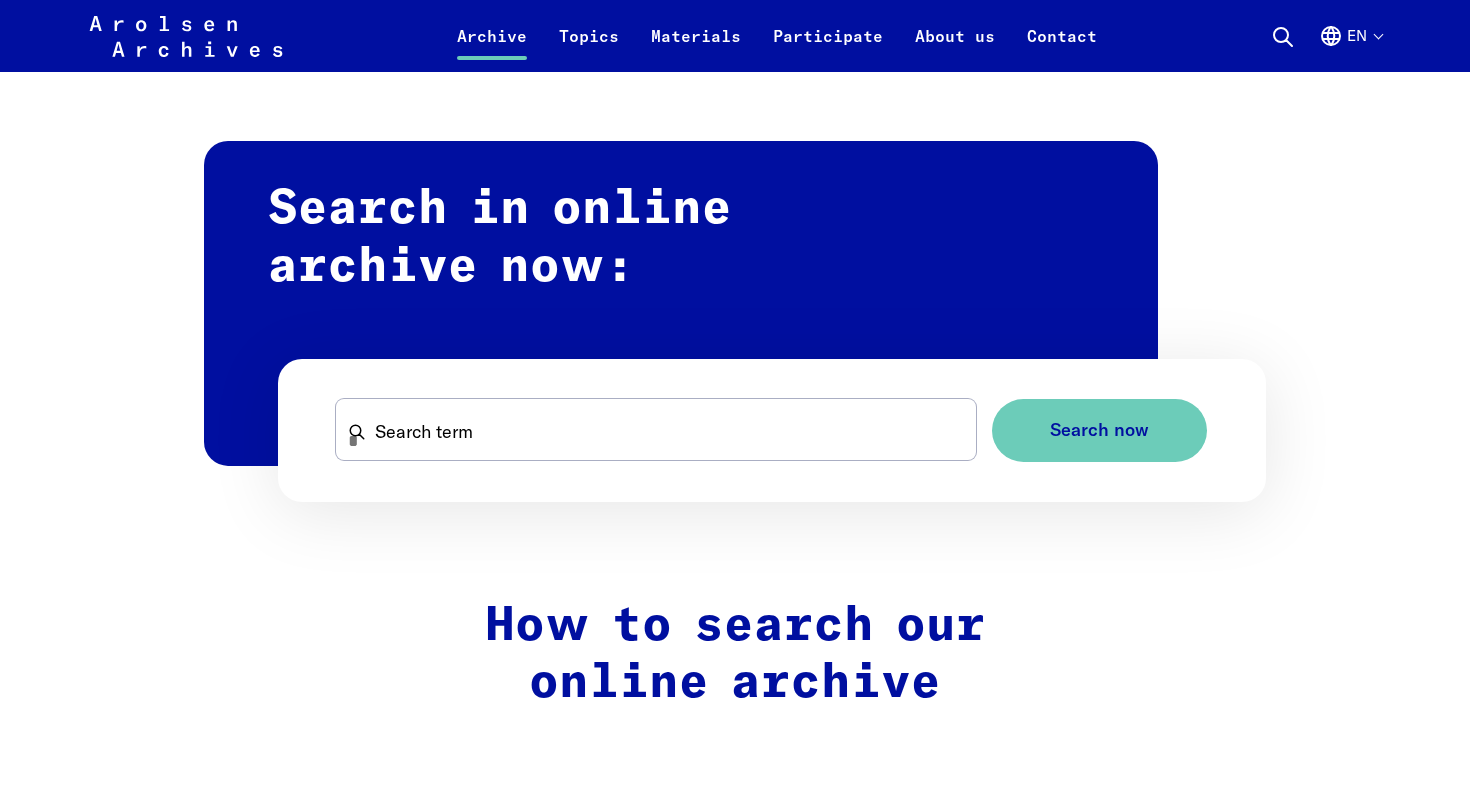 scroll, scrollTop: 1133, scrollLeft: 0, axis: vertical 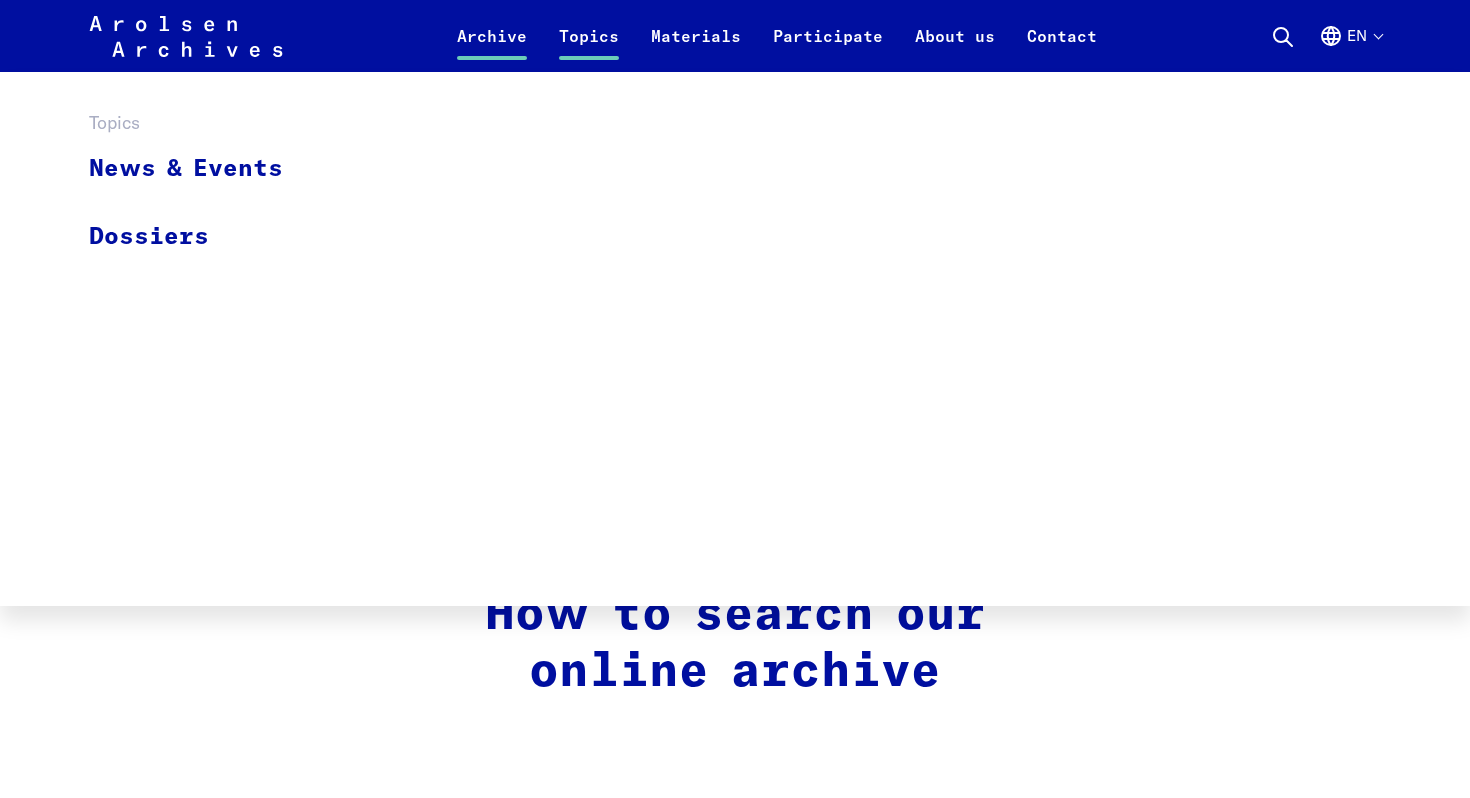 click on "Topics" at bounding box center (589, 48) 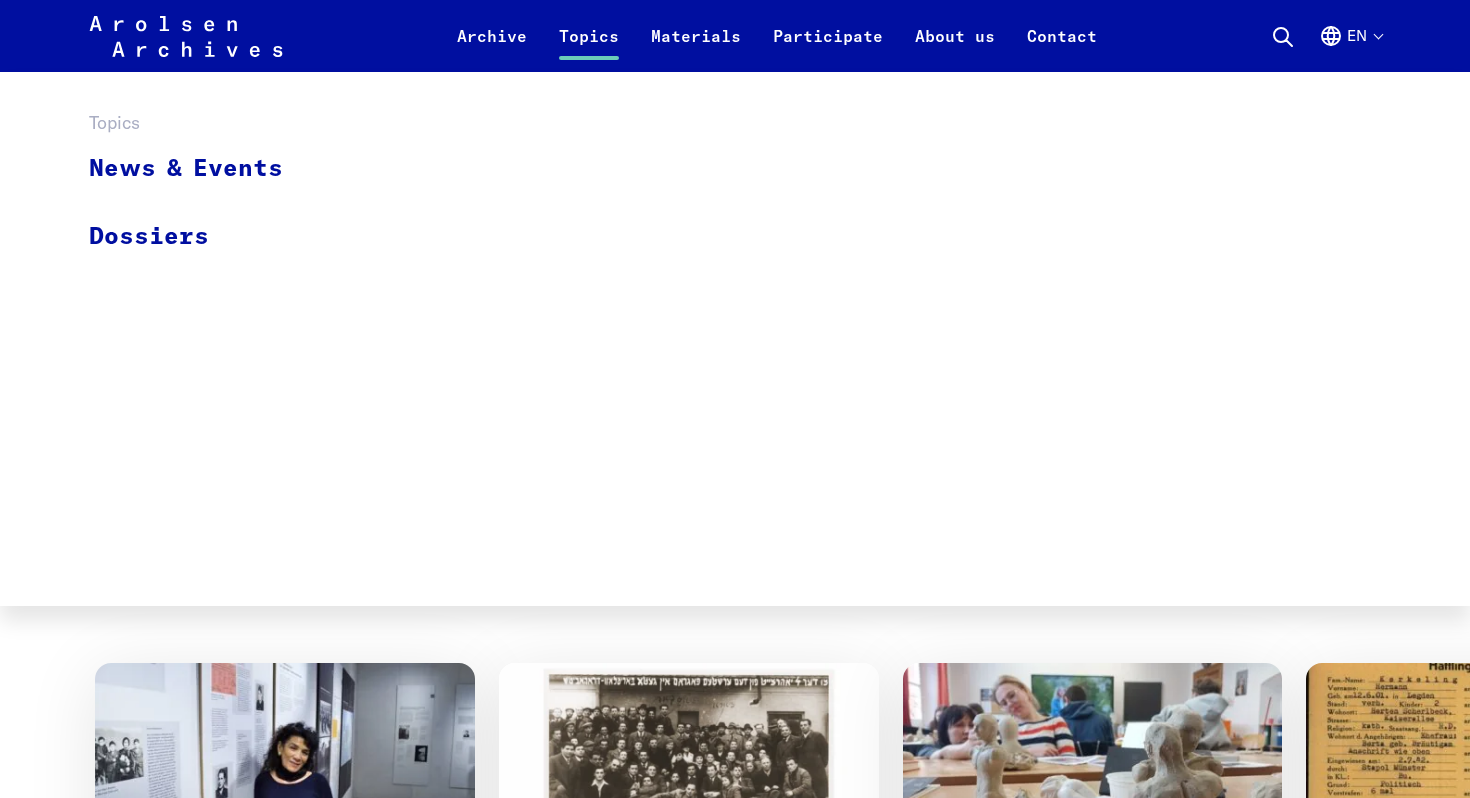 scroll, scrollTop: 694, scrollLeft: 0, axis: vertical 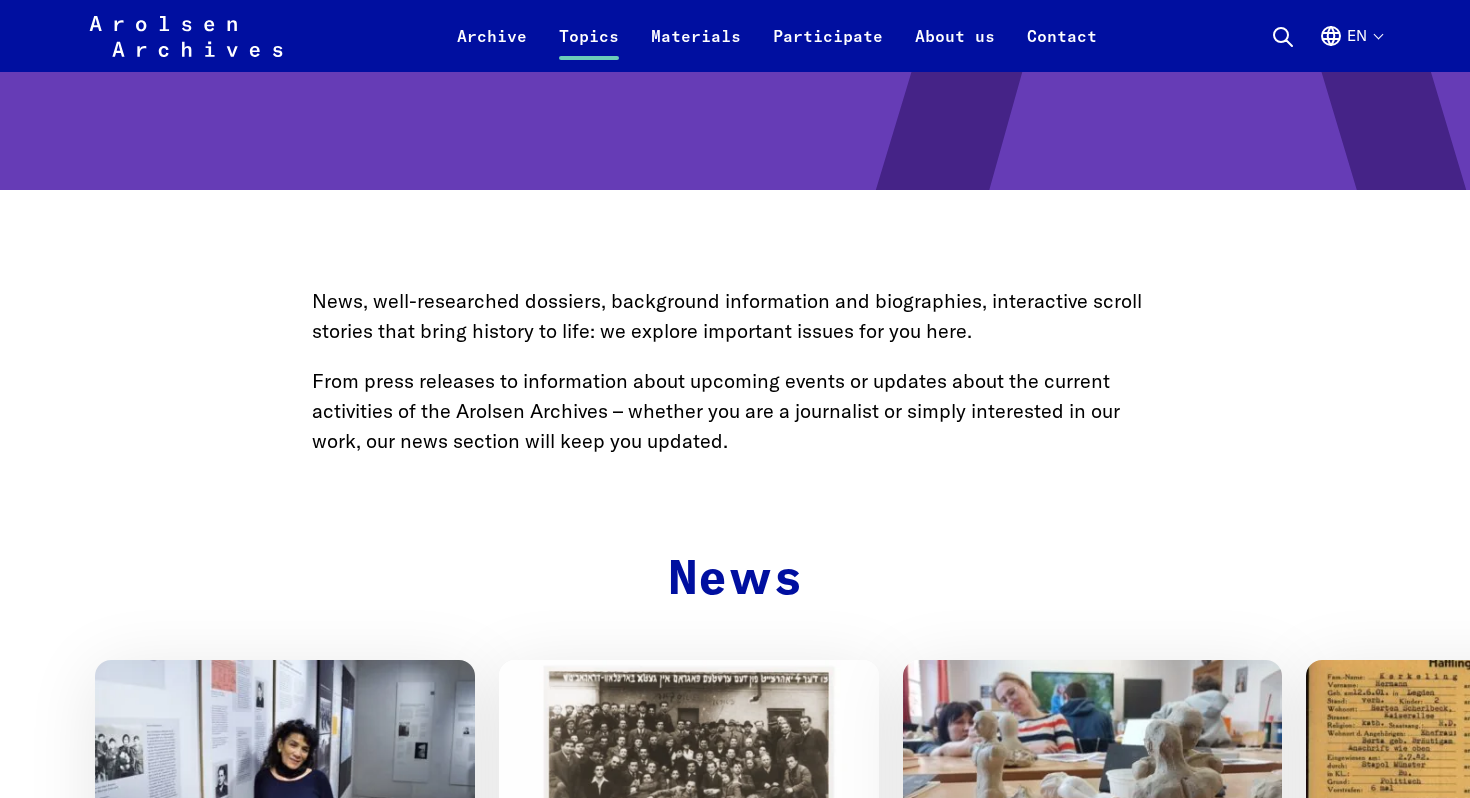 click on "News   [DATE]   Day of Remembrance for the Murdered Sinti and Roma   Ramona Sendlinger describes her life as “full of pain” in the film “Djelem, djelem”, published in 2022. Documents from the …                   News   [DATE]   In search of traces on Leon Reif’s 111th birthday   “Sej a Mensch”—“Be a mensch”—was the advice Leon Reif gave his son, the famous sports journalist Marcel Reif, for life. …                   News   [DATE]   Modern commemoration   The Ohrdruf concentration camp was one of over 130 sub-camps in the extensive Buchenwald camp system. It was liberated by …                   News   [DATE]   Twelve years in prison: The persecution of Hape Kerkeling’s grandfather   When the US Army arrived at the Buchenwald concentration camp on [DATE], Hermann Kerkeling was one of the …                   News   [DATE]   A life-long task – Interview with Nathalie Letierce-Liebig                     News   [DATE]" at bounding box center [735, 991] 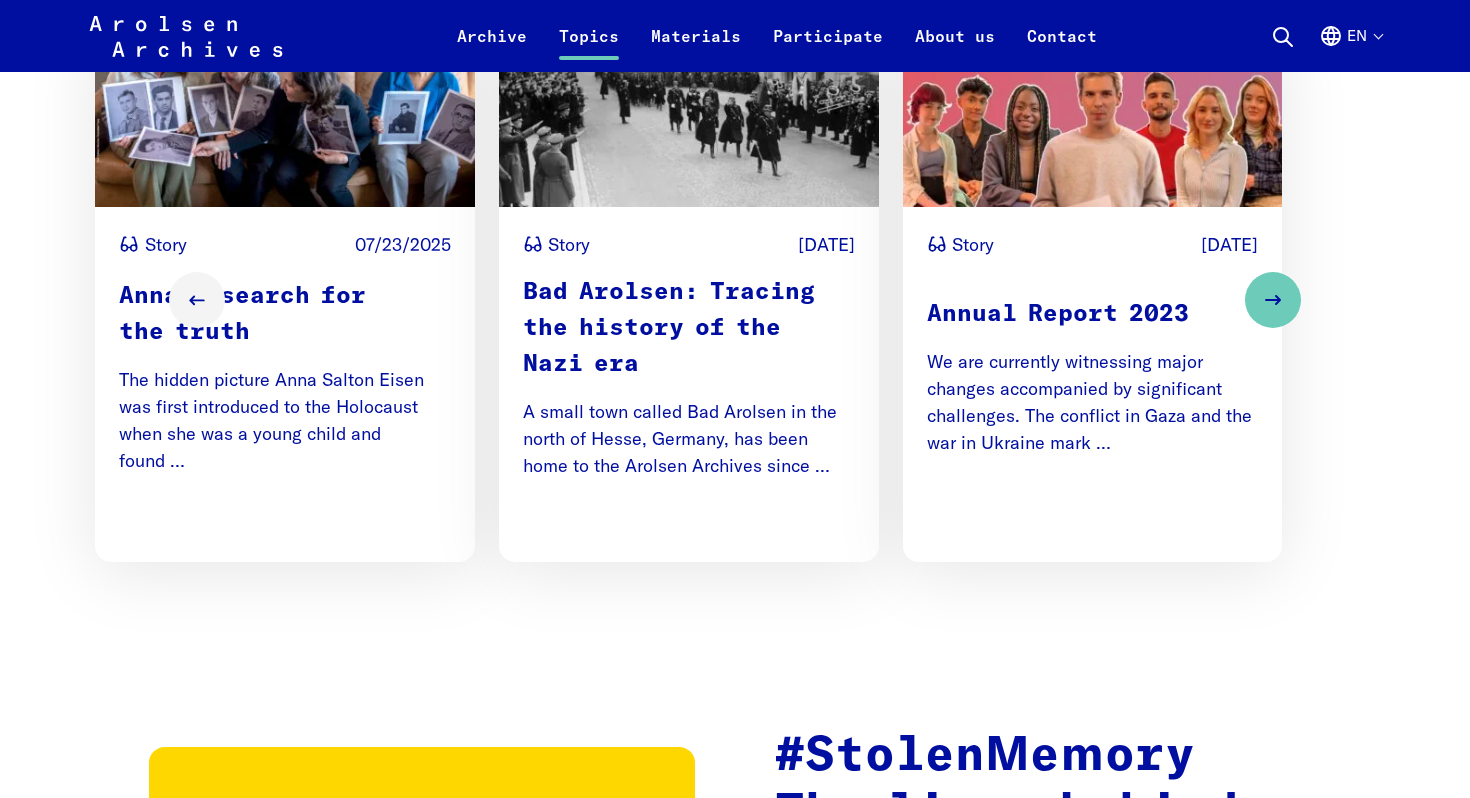 scroll, scrollTop: 2990, scrollLeft: 0, axis: vertical 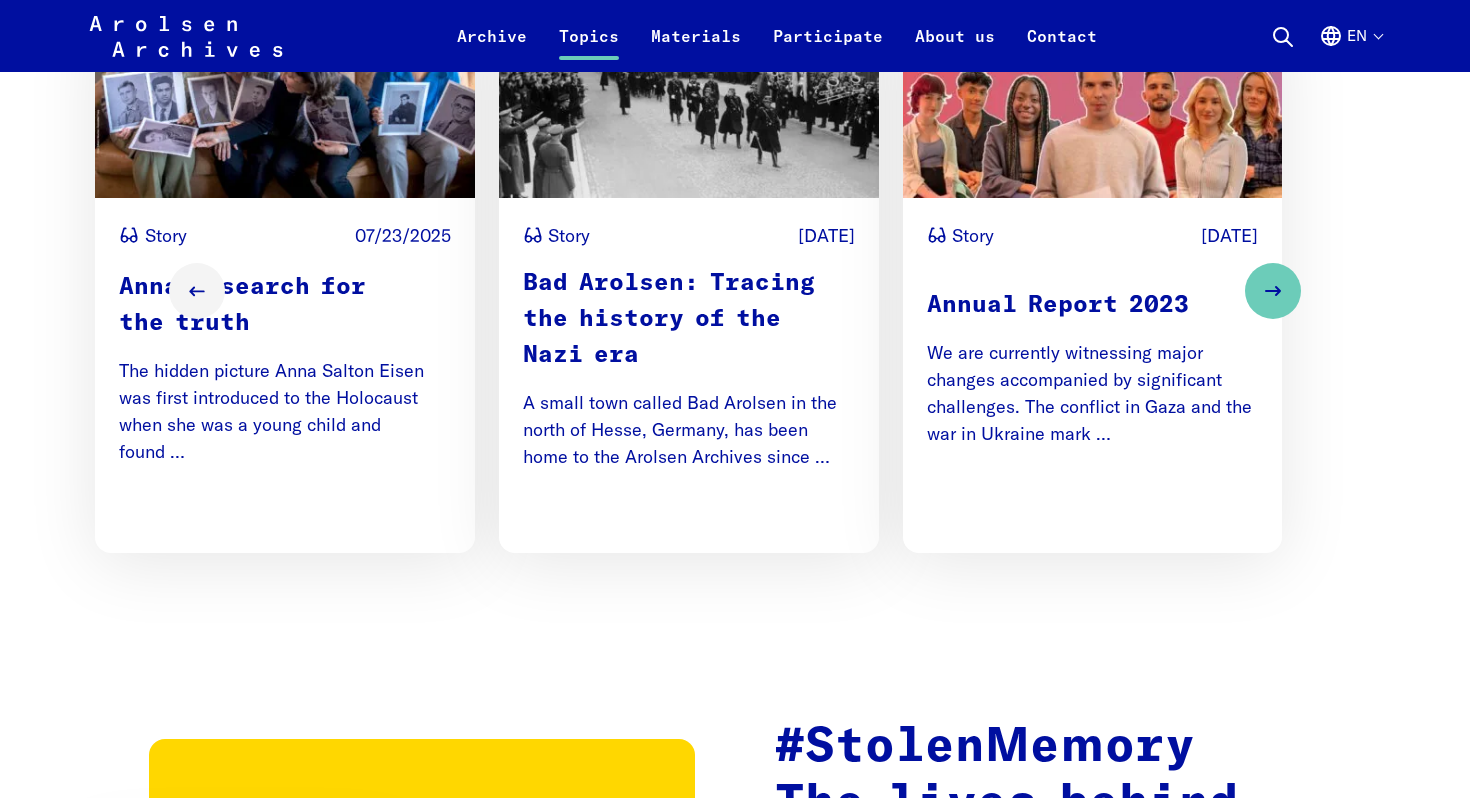 click on "Bad Arolsen: Tracing the history of the Nazi era" at bounding box center (689, 319) 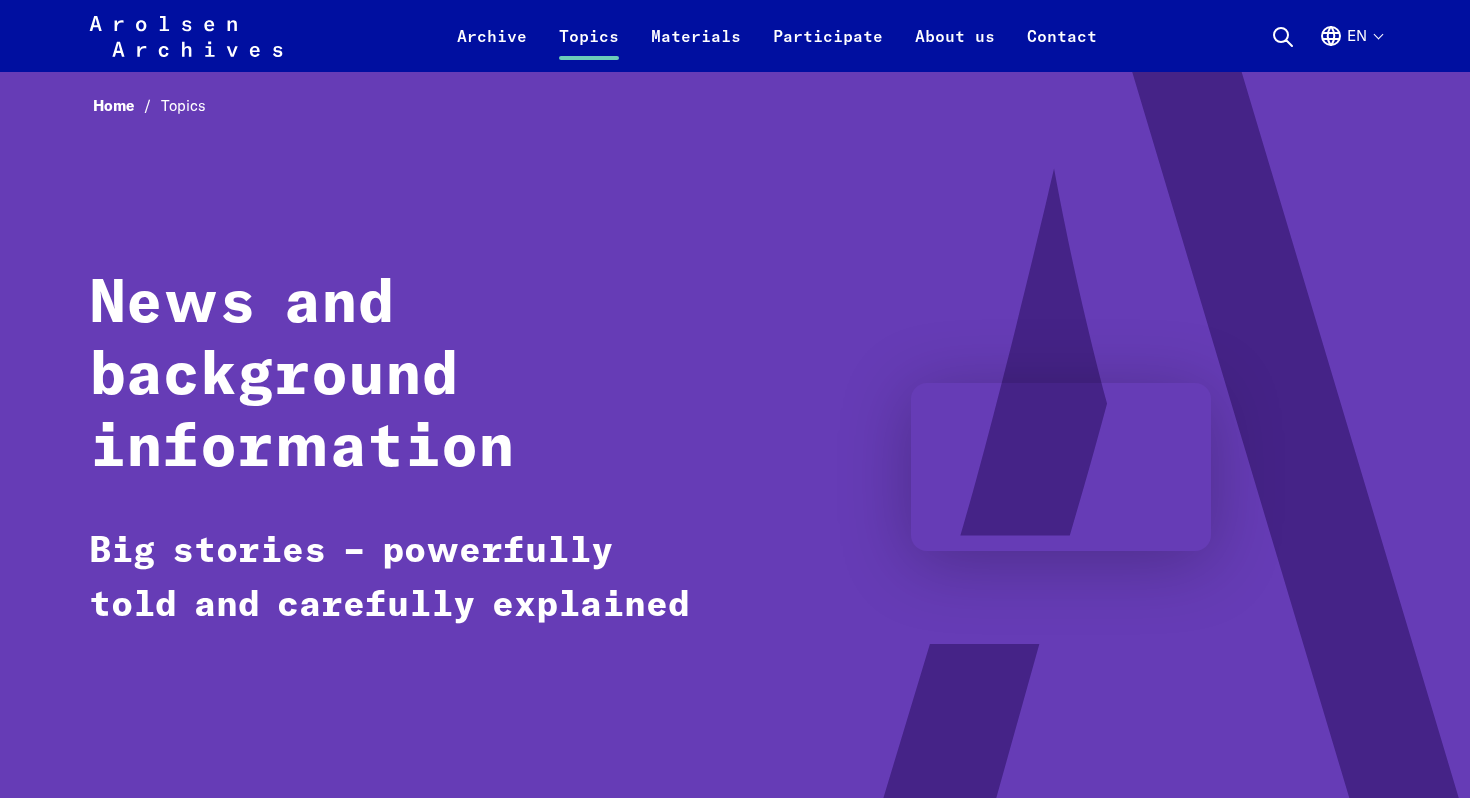 scroll, scrollTop: 0, scrollLeft: 0, axis: both 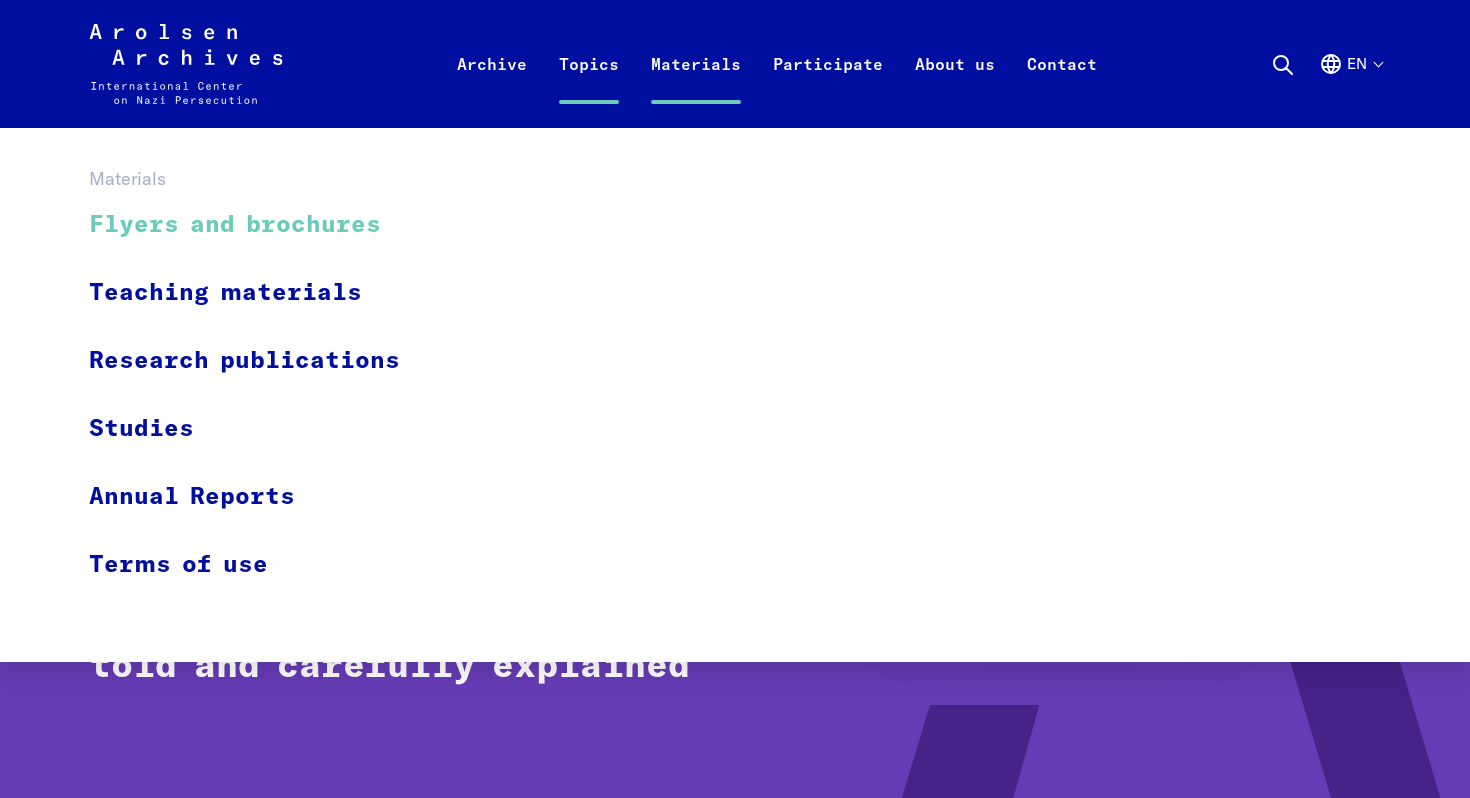 click on "Flyers and brochures" at bounding box center [257, 225] 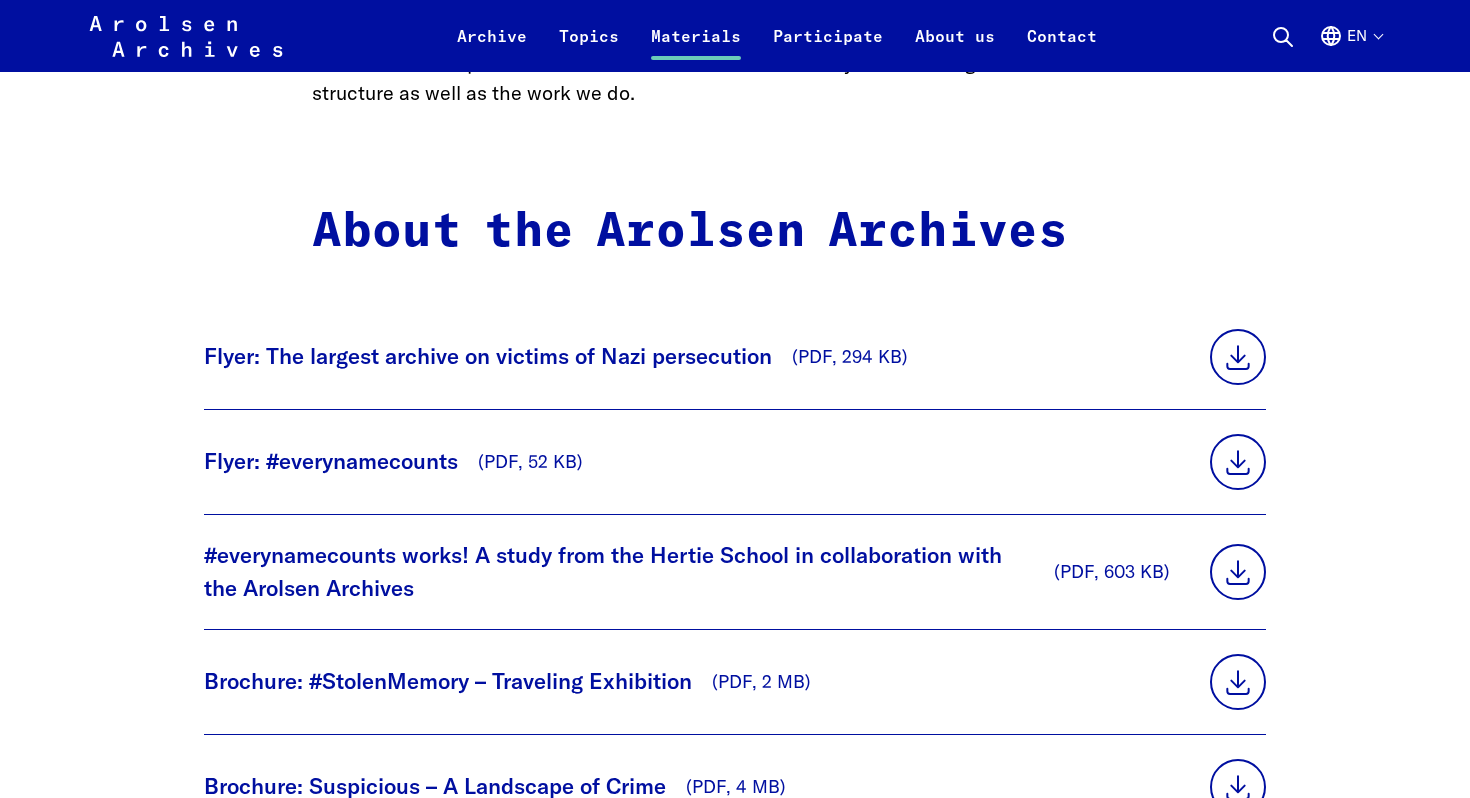 scroll, scrollTop: 0, scrollLeft: 0, axis: both 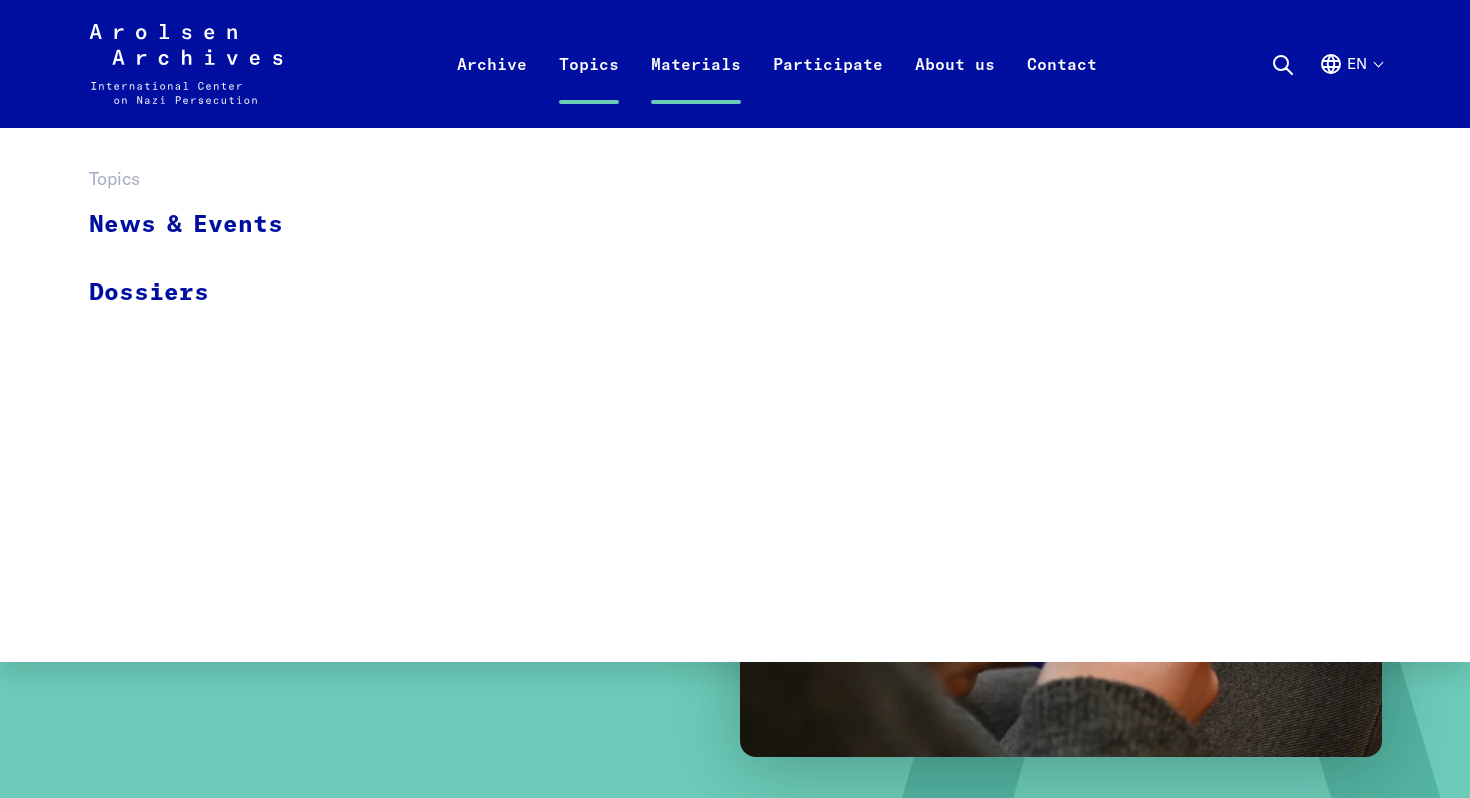 click on "Topics" at bounding box center (589, 88) 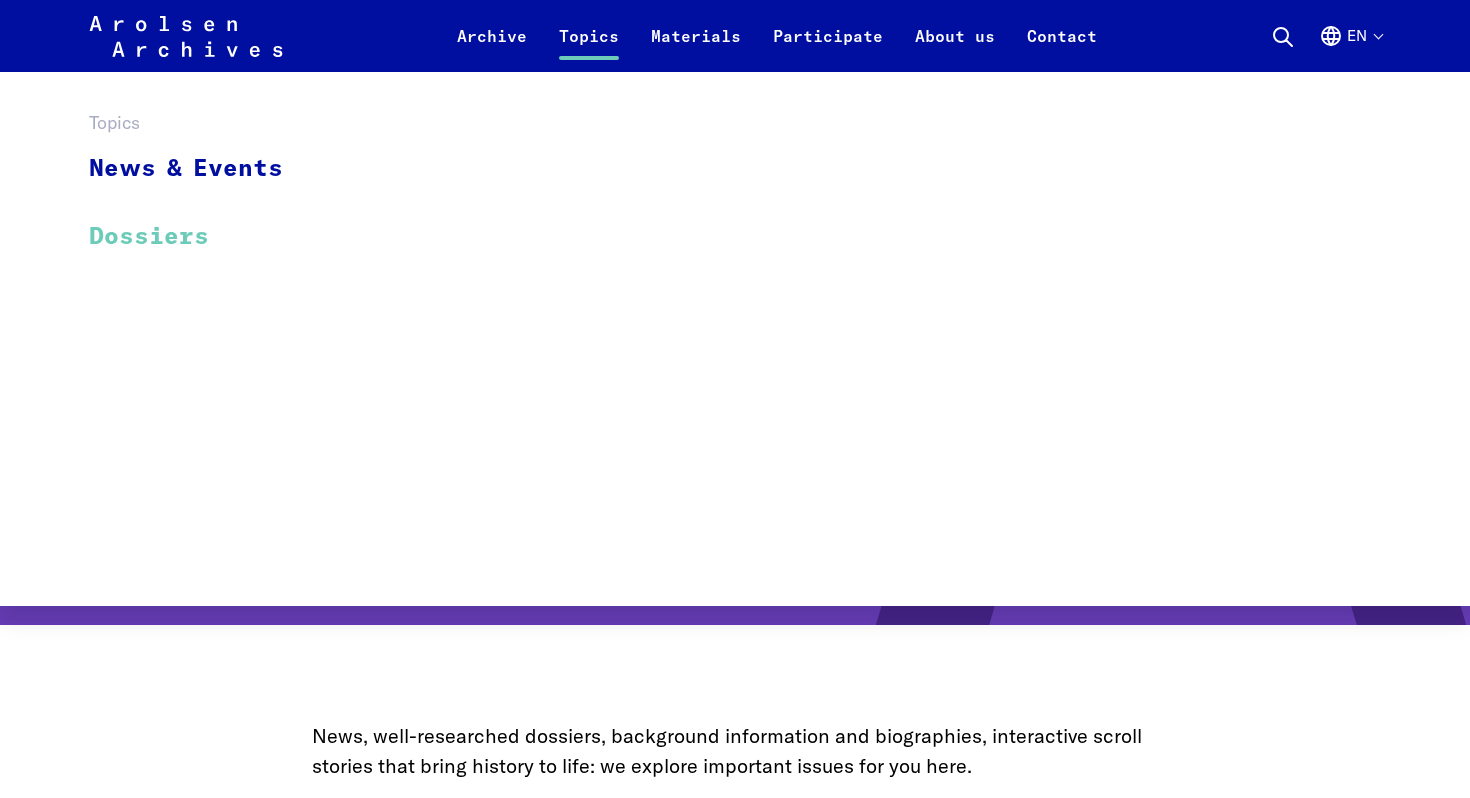 scroll, scrollTop: 262, scrollLeft: 0, axis: vertical 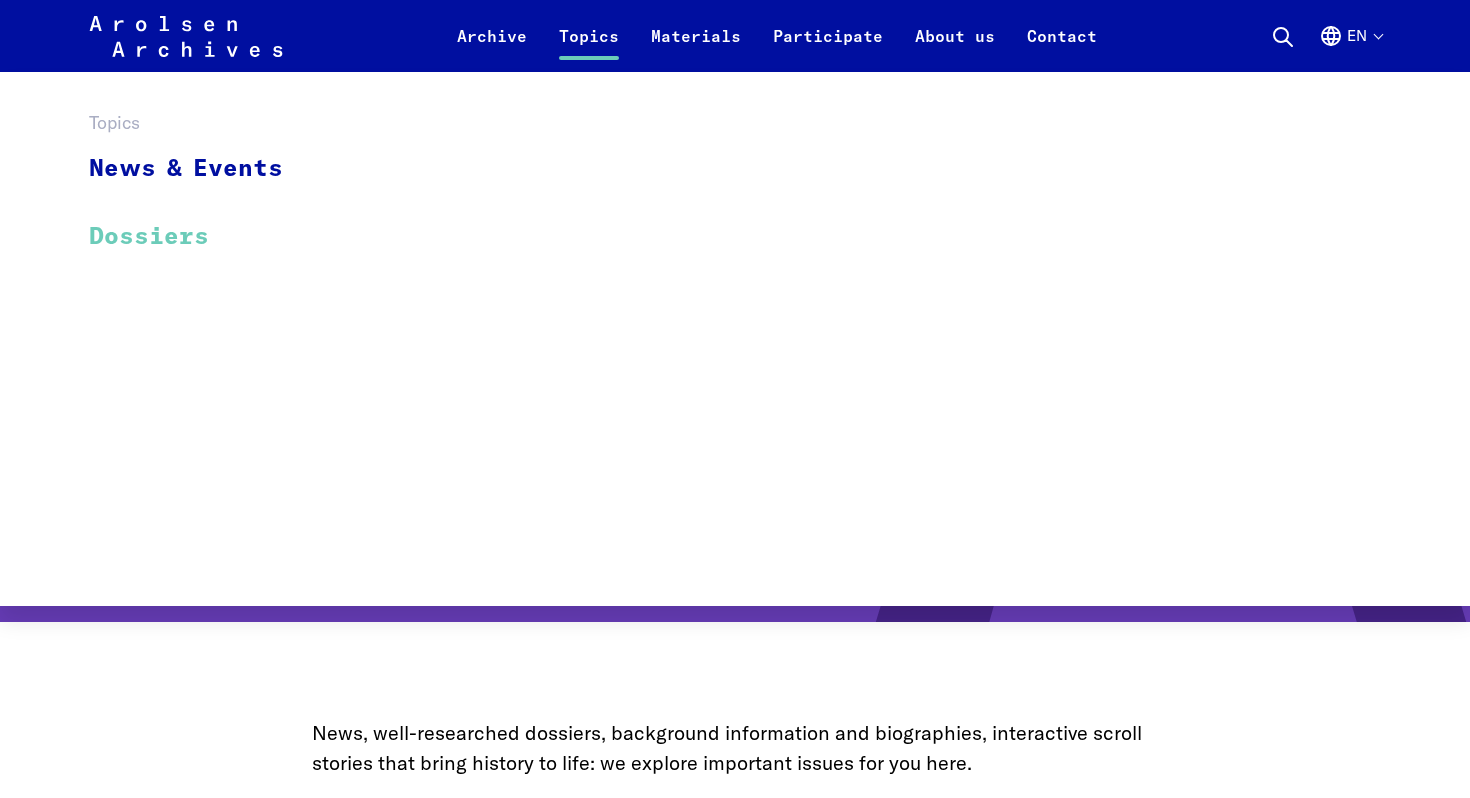 click on "Dossiers" at bounding box center [199, 236] 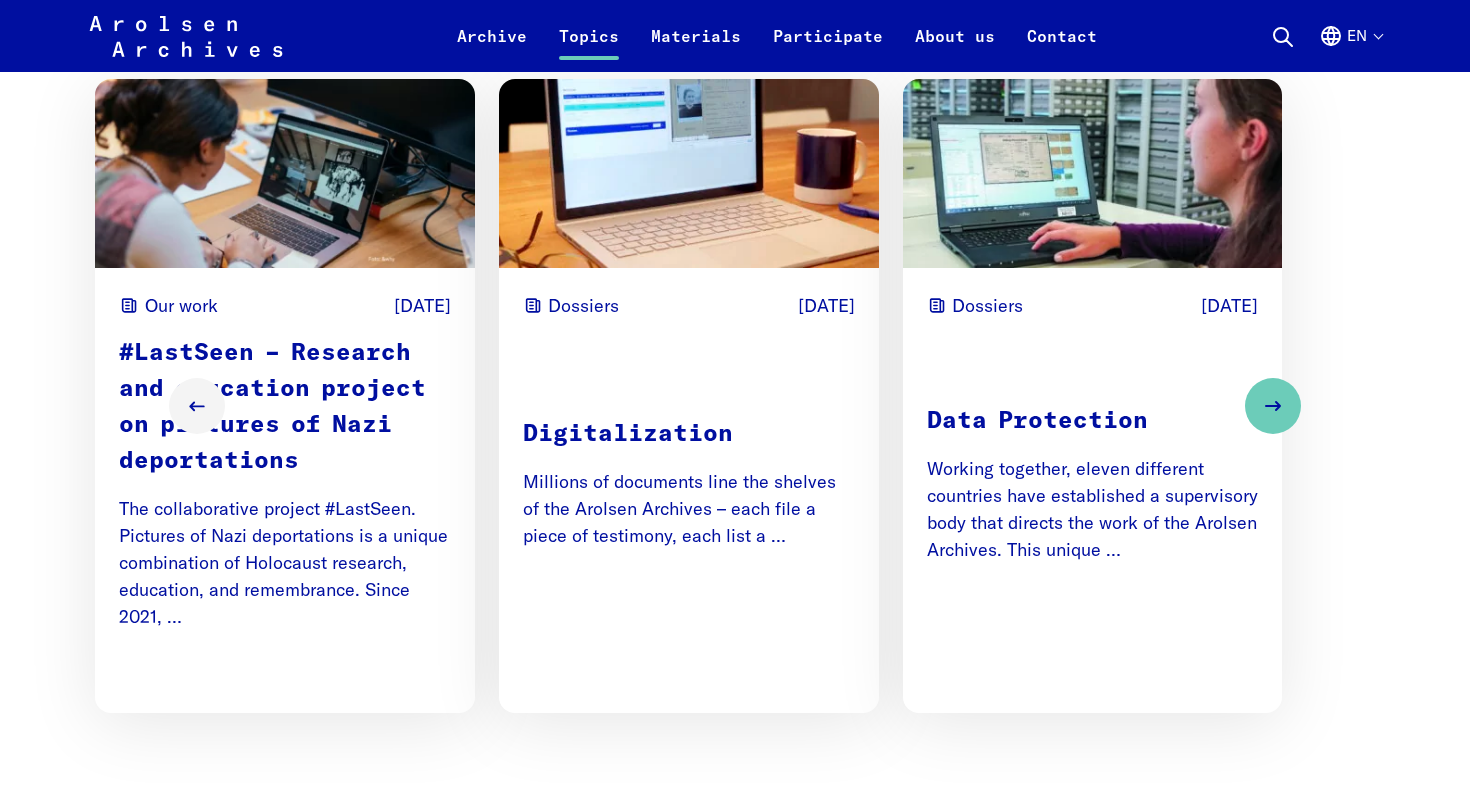 scroll, scrollTop: 1285, scrollLeft: 0, axis: vertical 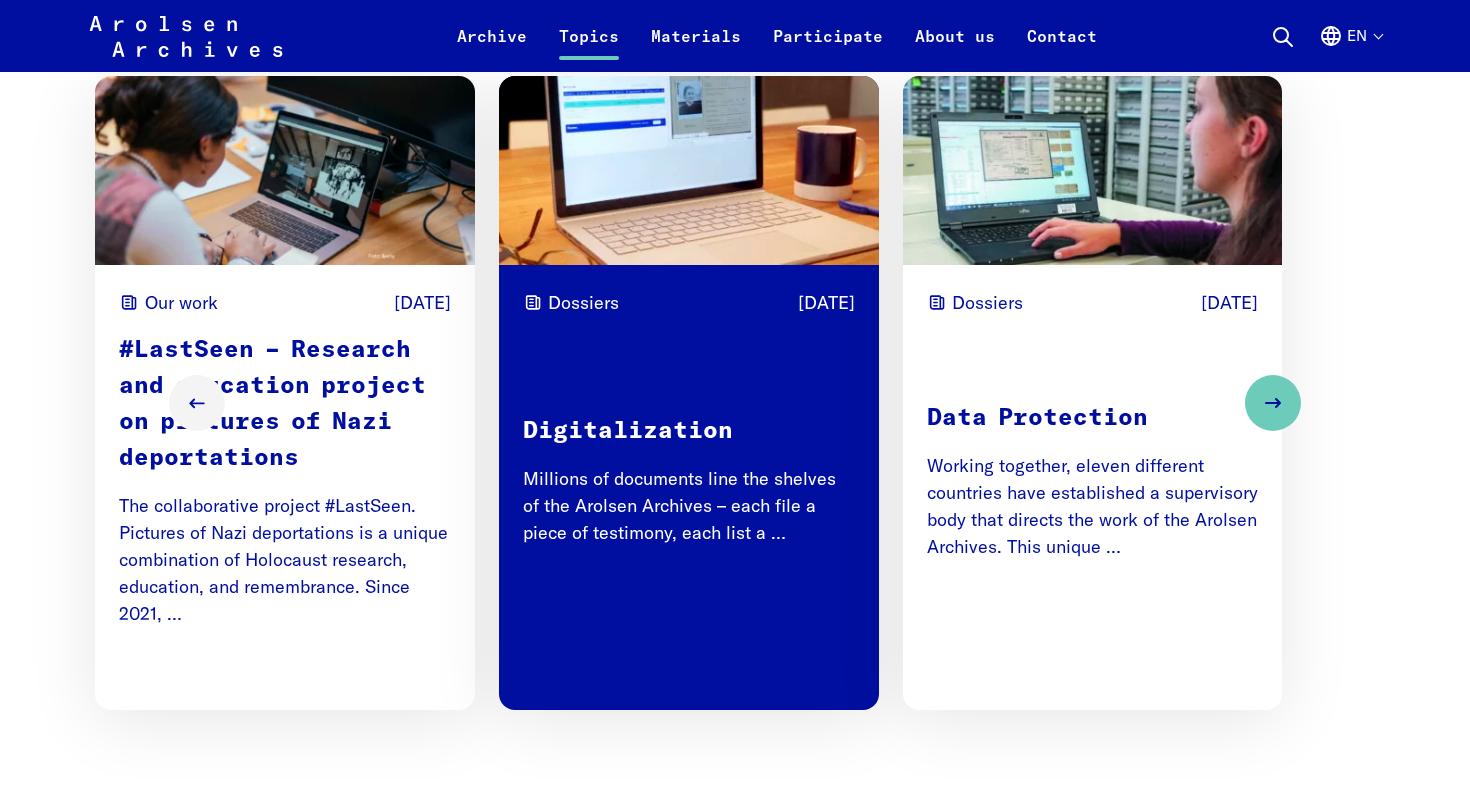 click on "Read more" at bounding box center [797, 656] 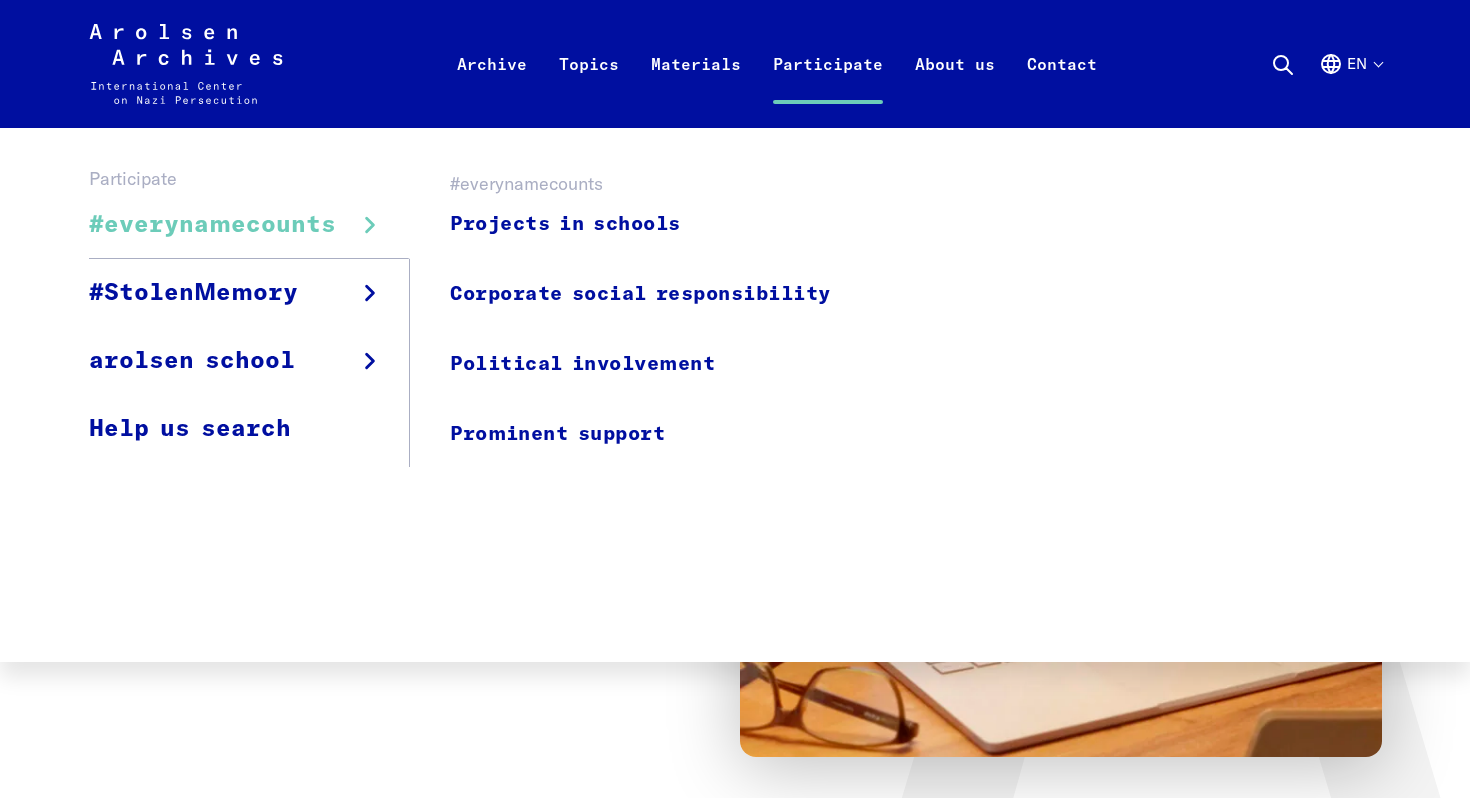 scroll, scrollTop: 1, scrollLeft: 0, axis: vertical 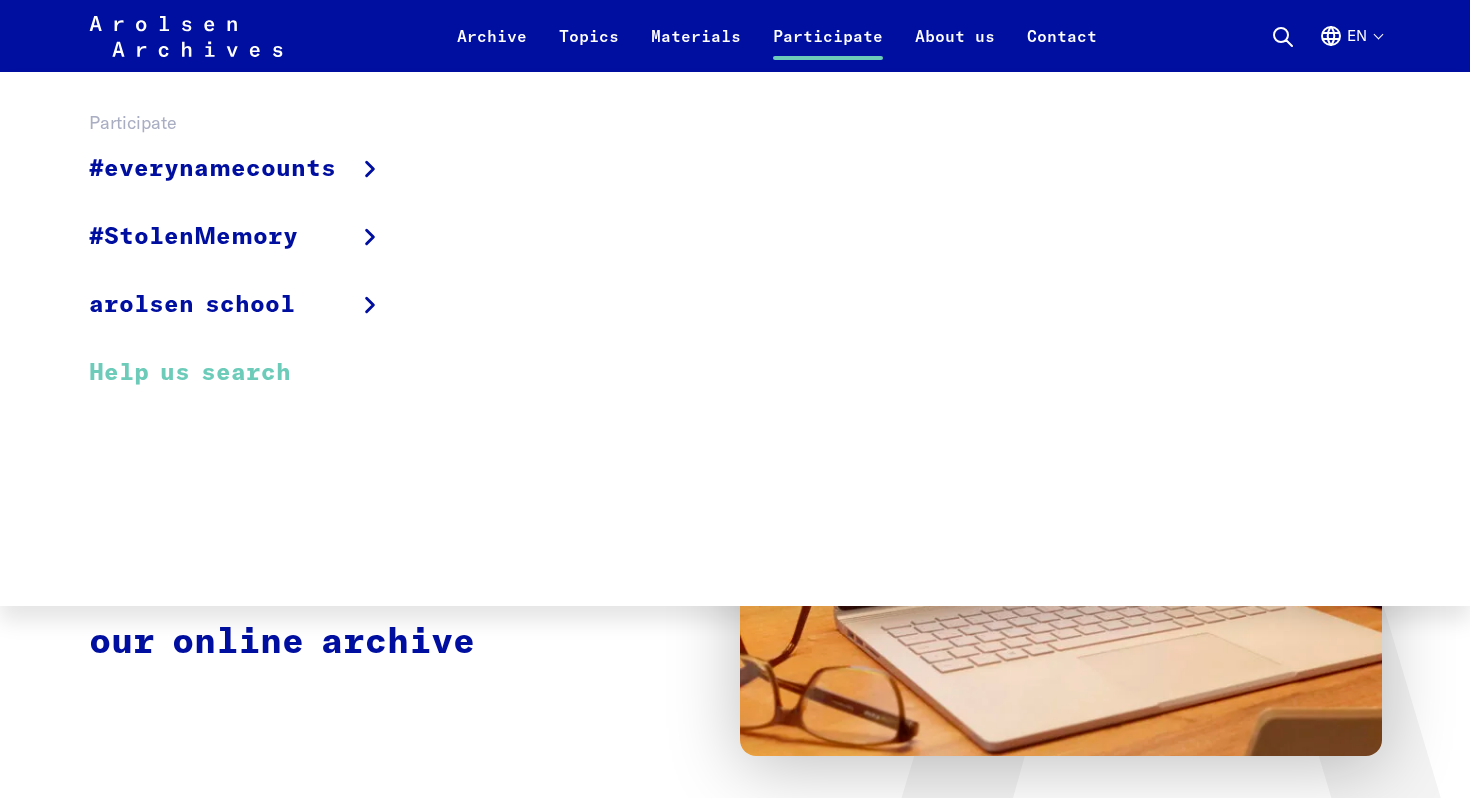 click on "Help us search" at bounding box center (249, 372) 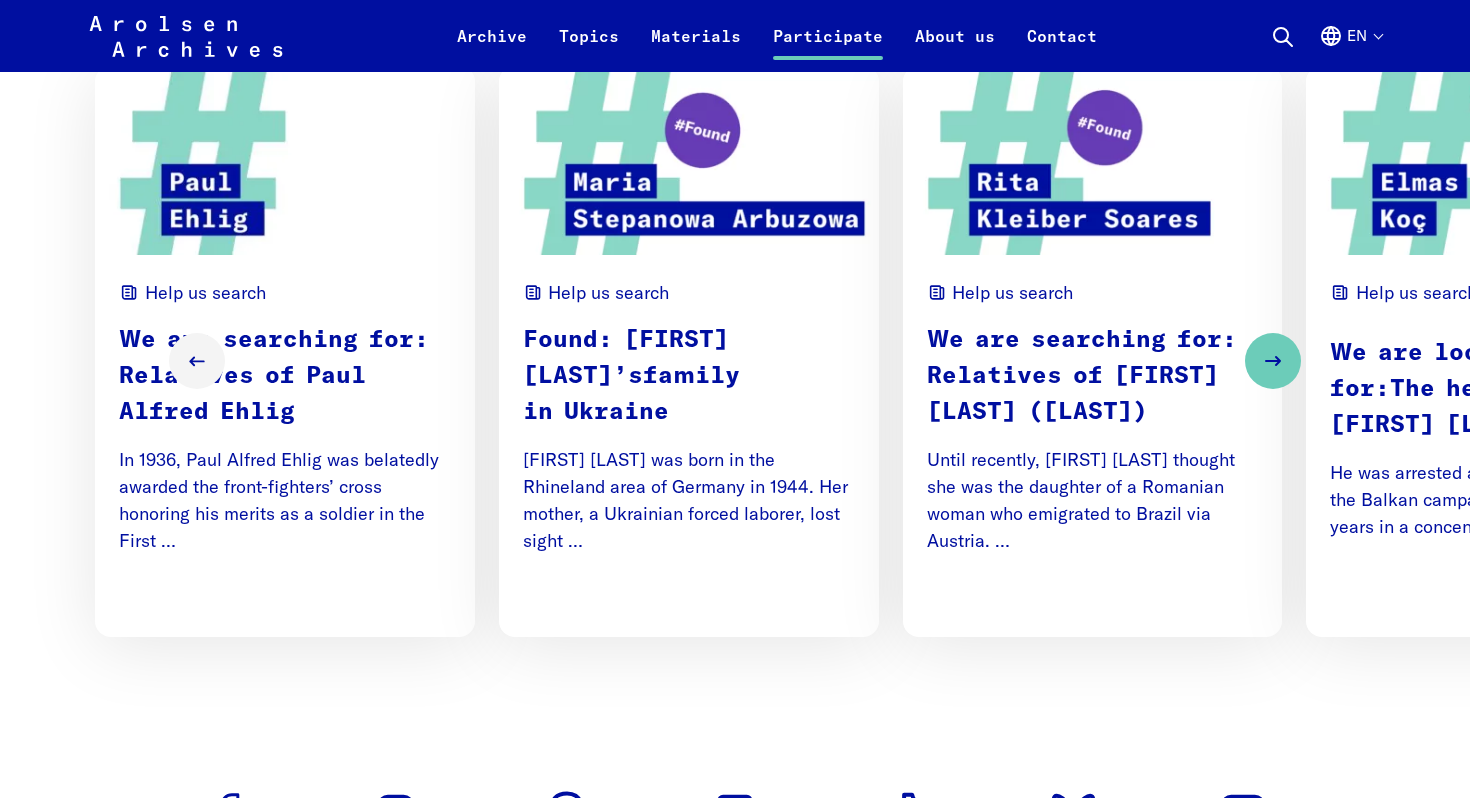 scroll, scrollTop: 1275, scrollLeft: 0, axis: vertical 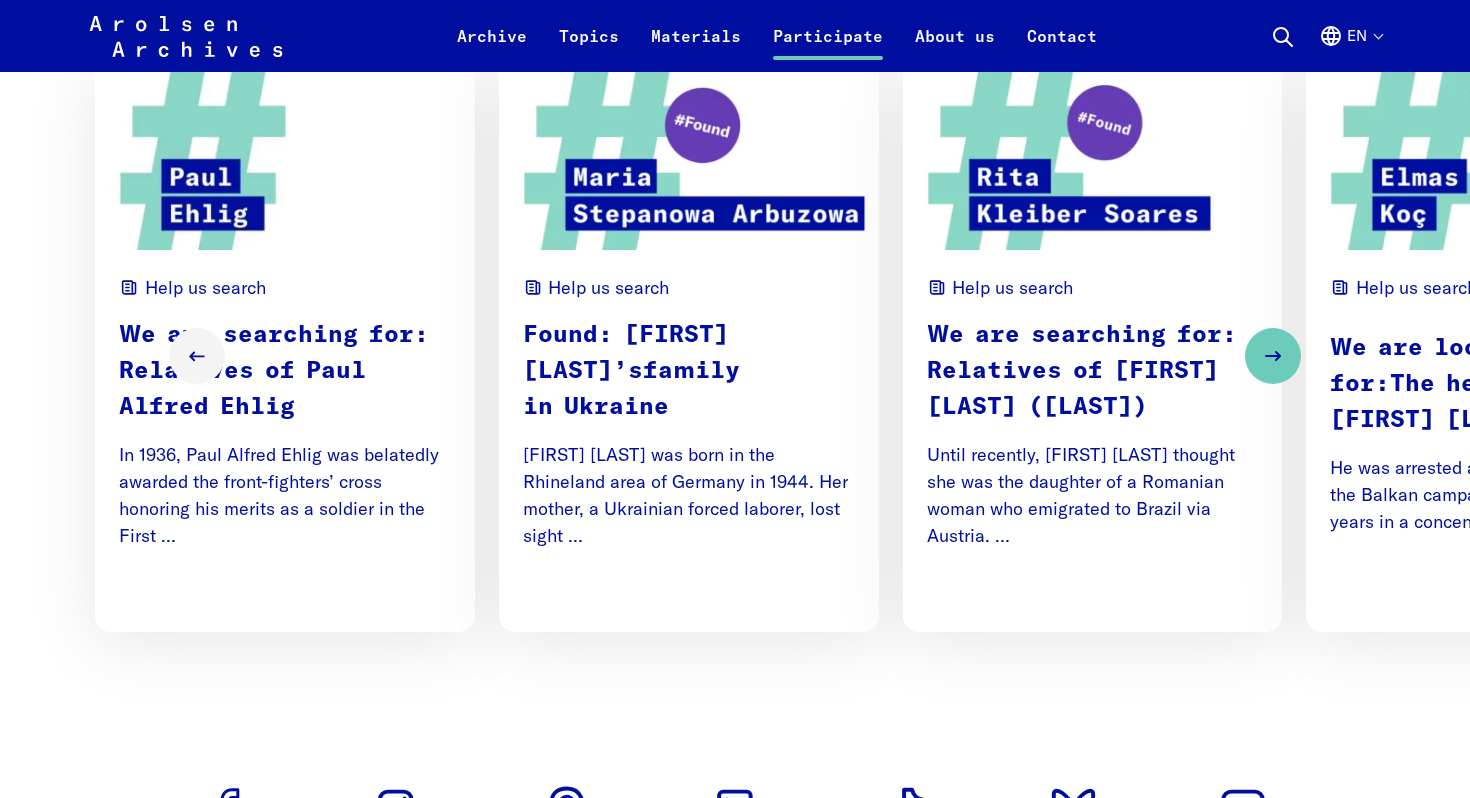 click on "We are looking for:The heirs of [FIRST] [LAST]" at bounding box center (1496, 384) 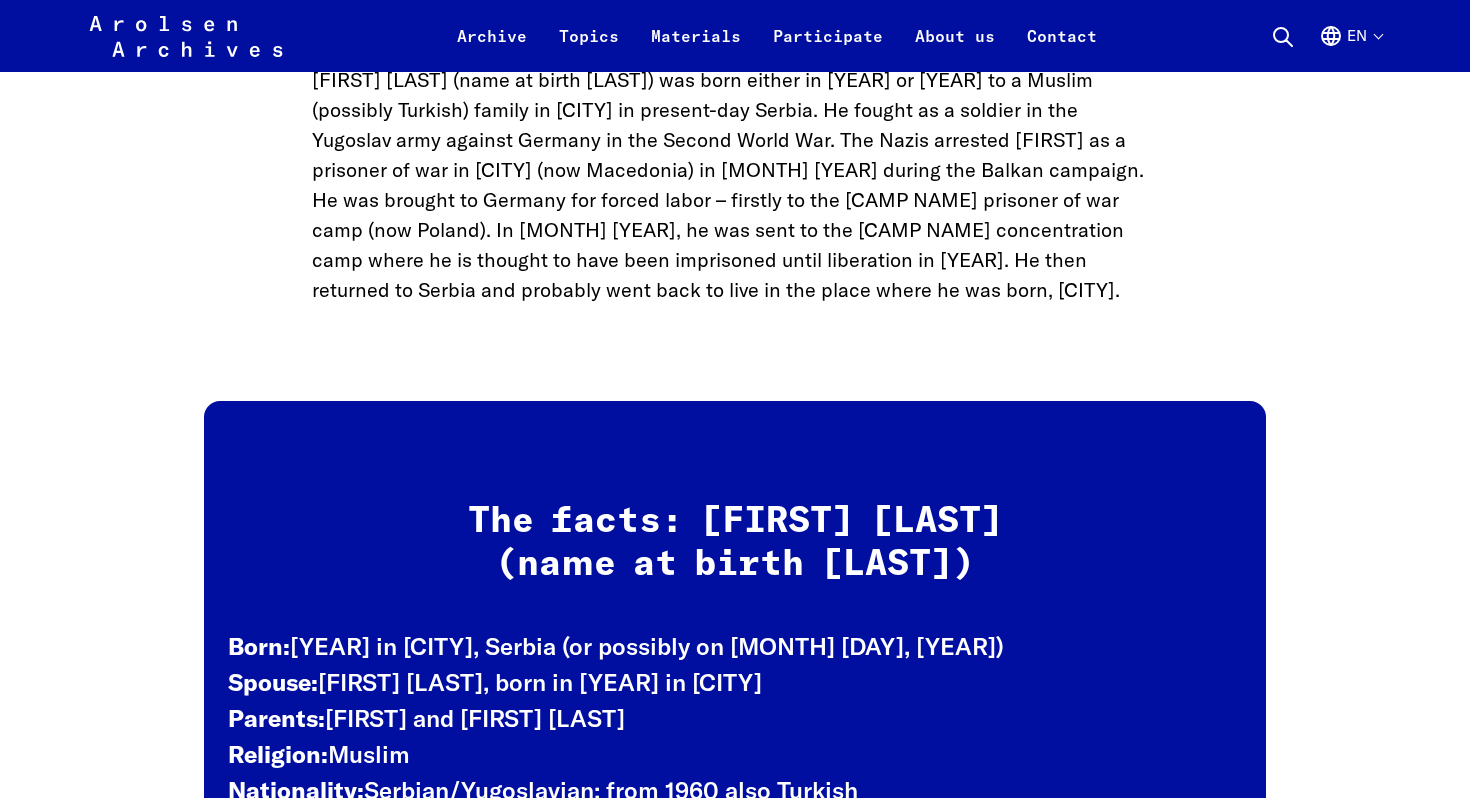 scroll, scrollTop: 0, scrollLeft: 0, axis: both 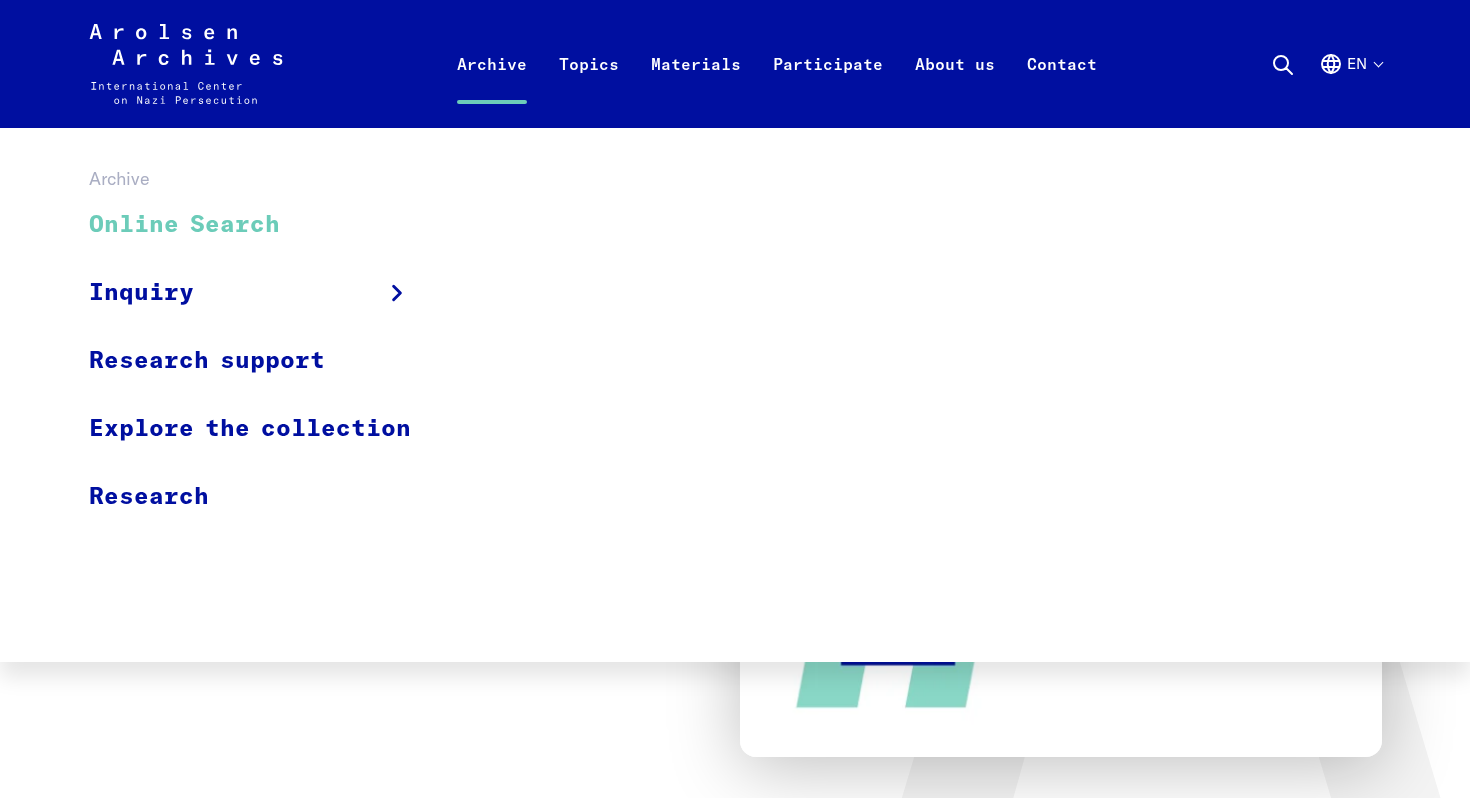 click on "Online Search" at bounding box center (263, 225) 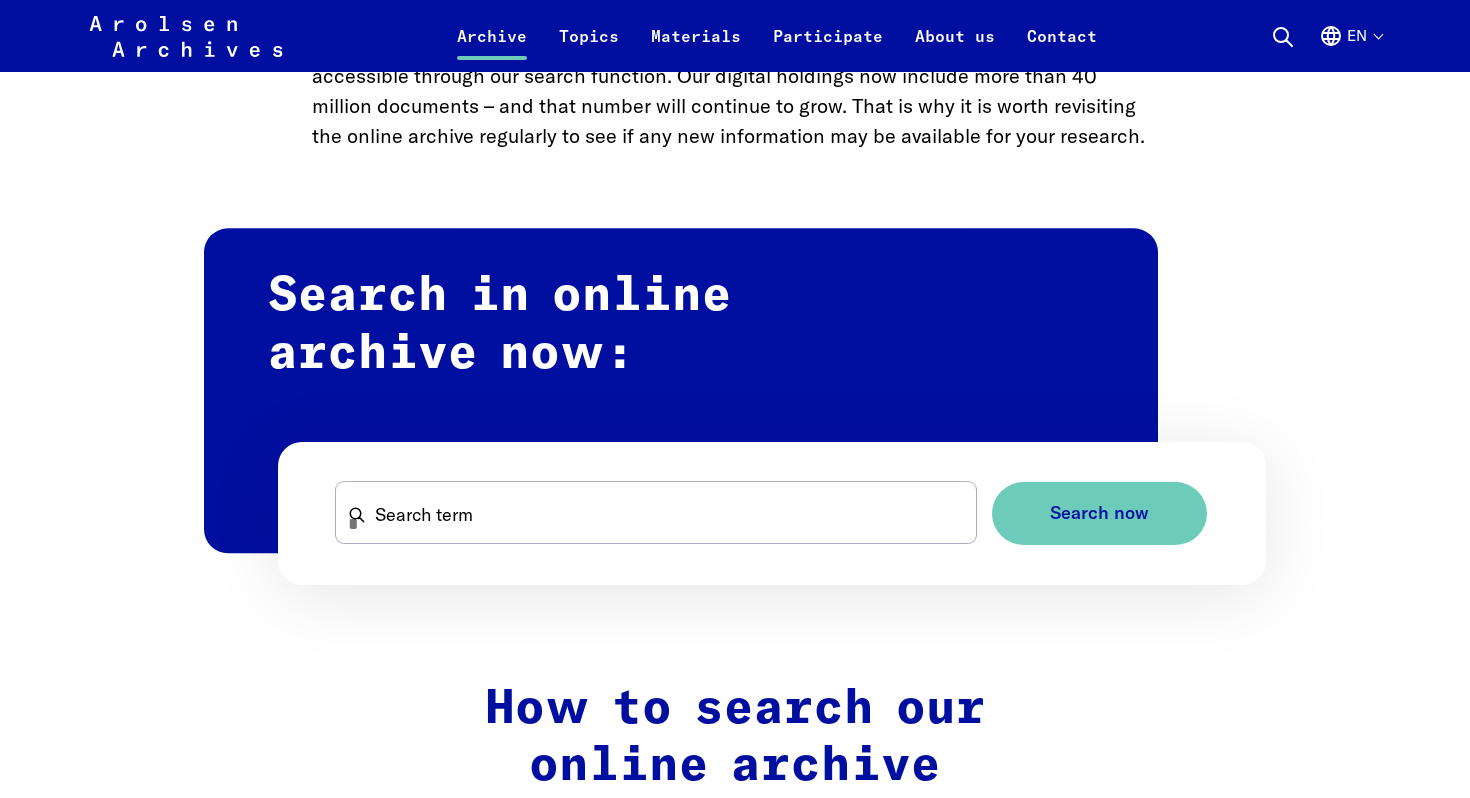 scroll, scrollTop: 1085, scrollLeft: 0, axis: vertical 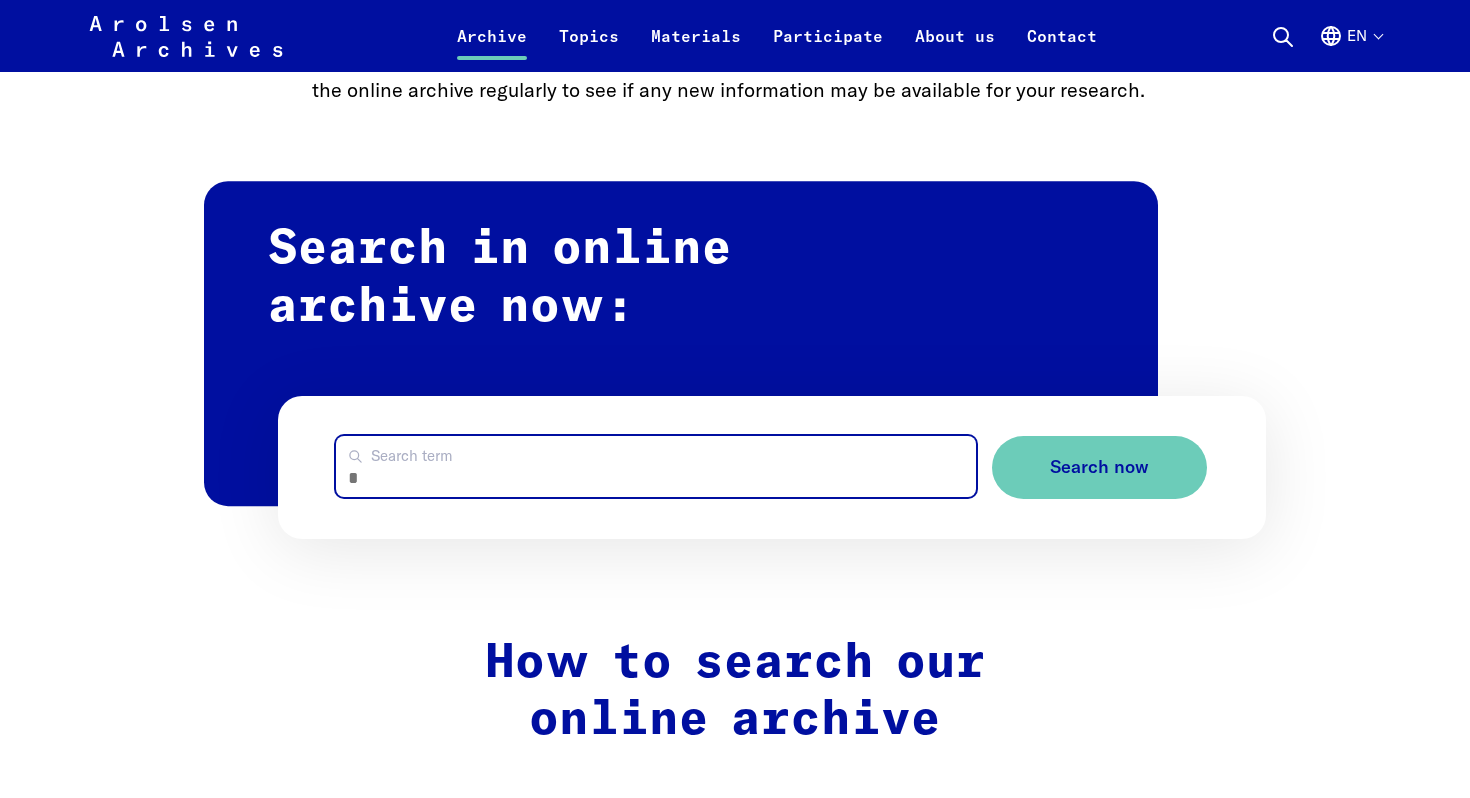 click on "Search term" at bounding box center [656, 466] 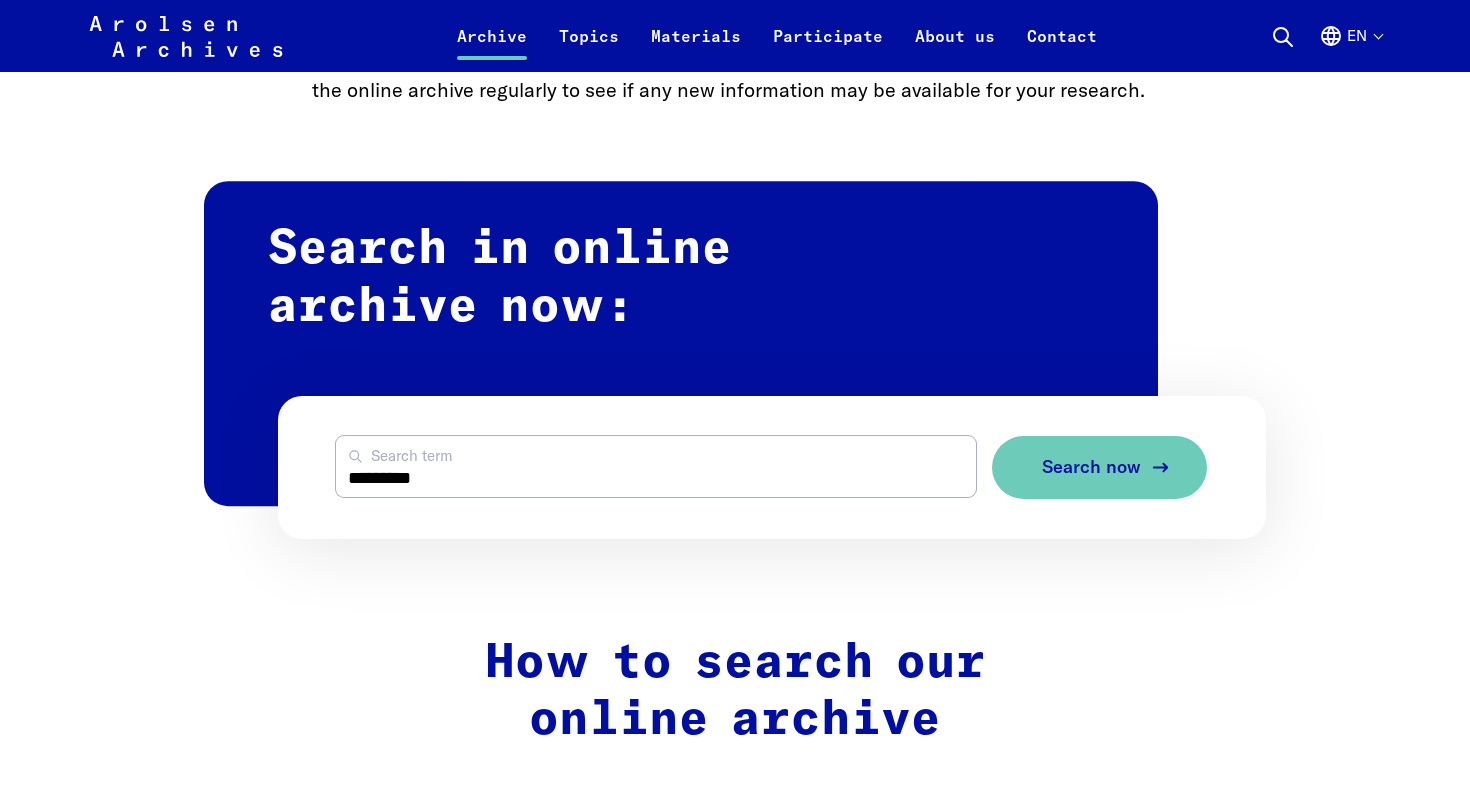 click on "Search now" at bounding box center (1091, 467) 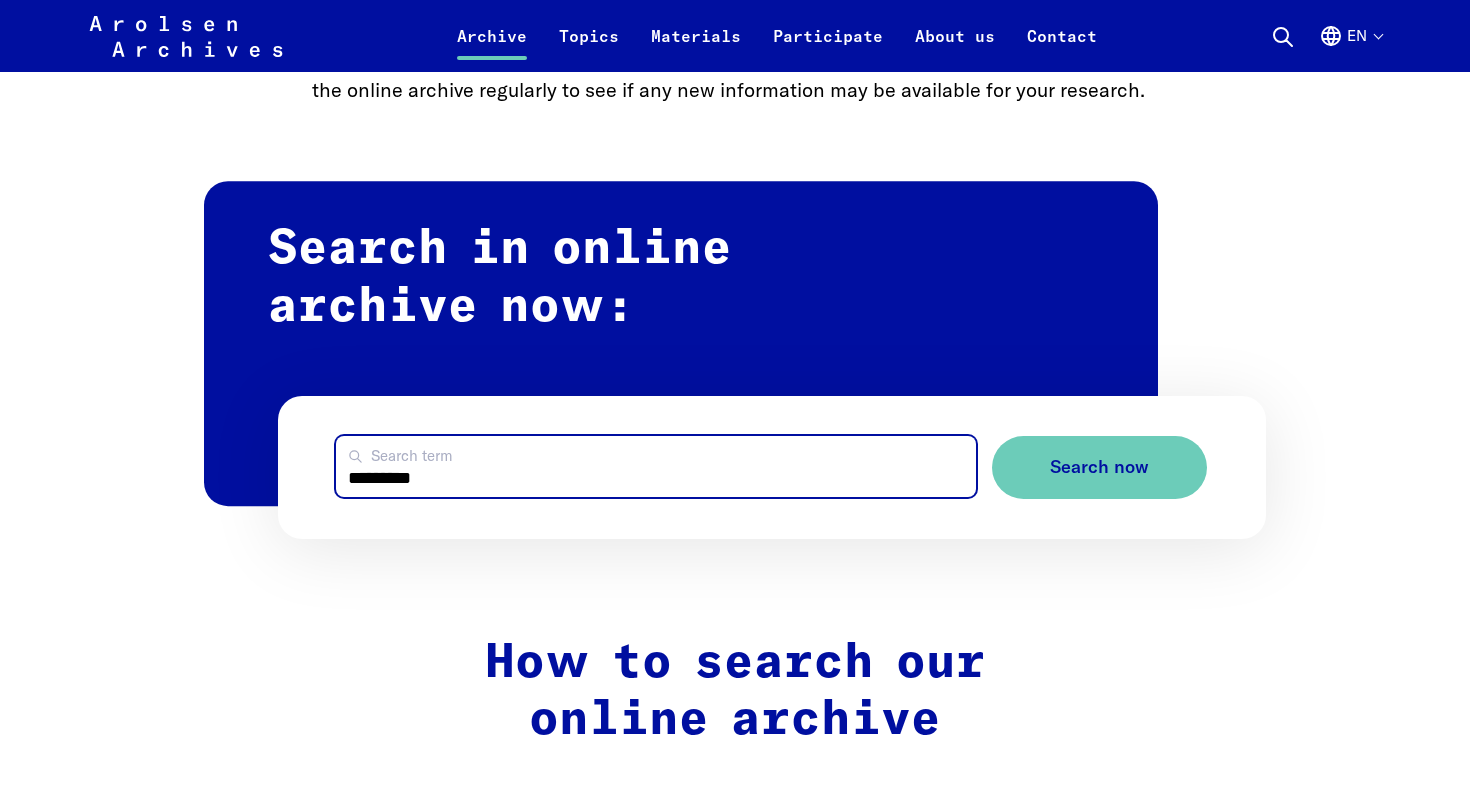click on "*********" at bounding box center (656, 466) 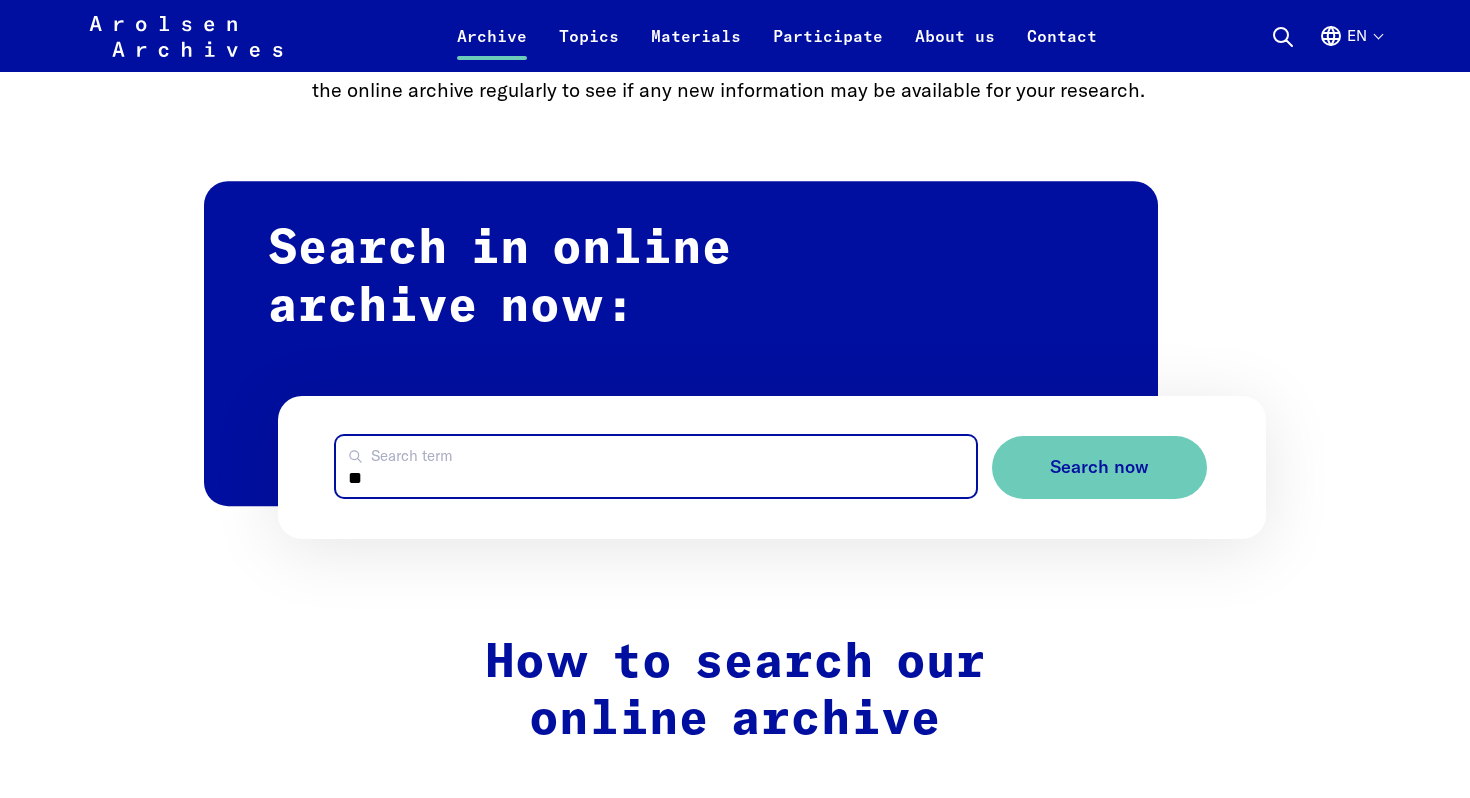 type on "*" 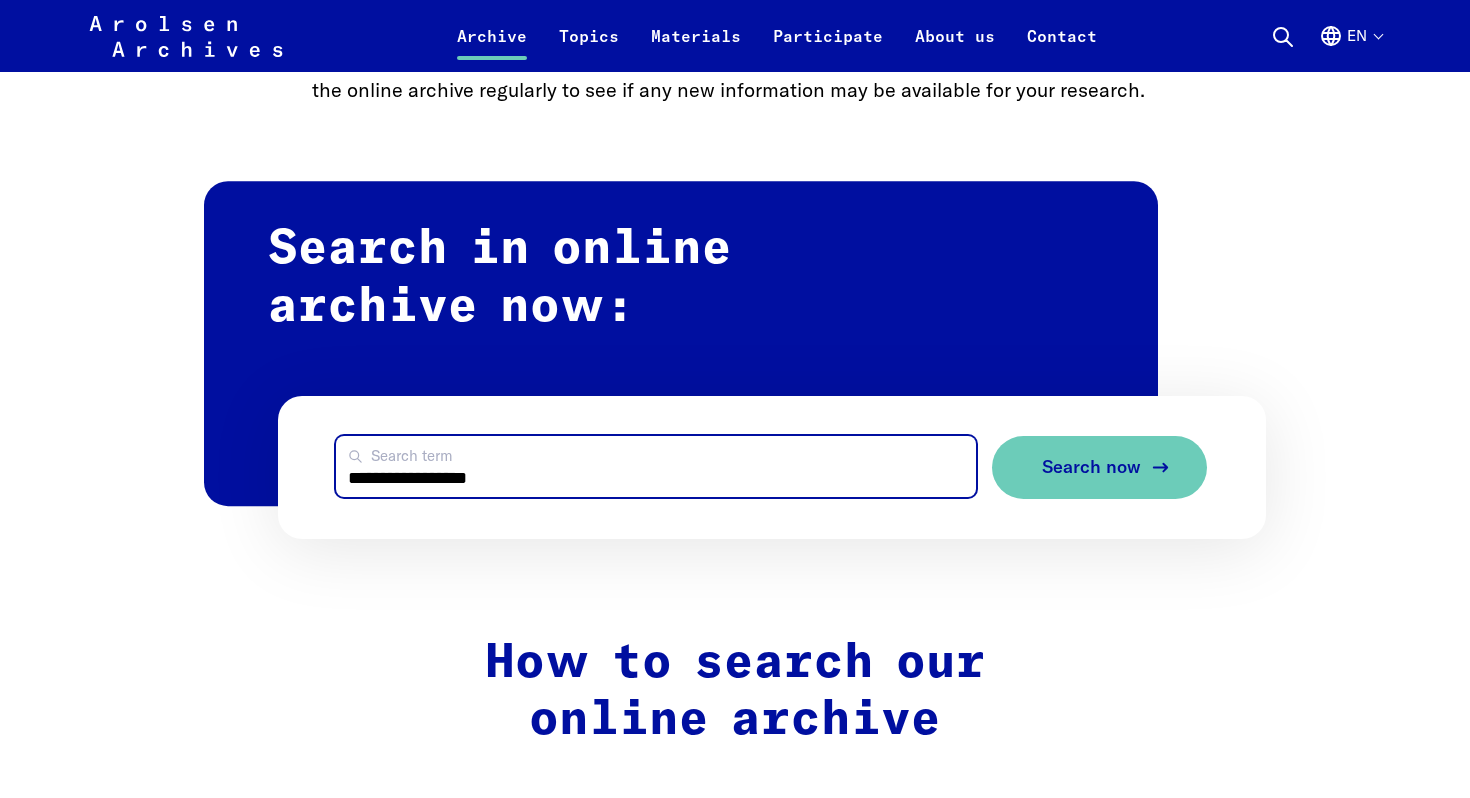 type on "**********" 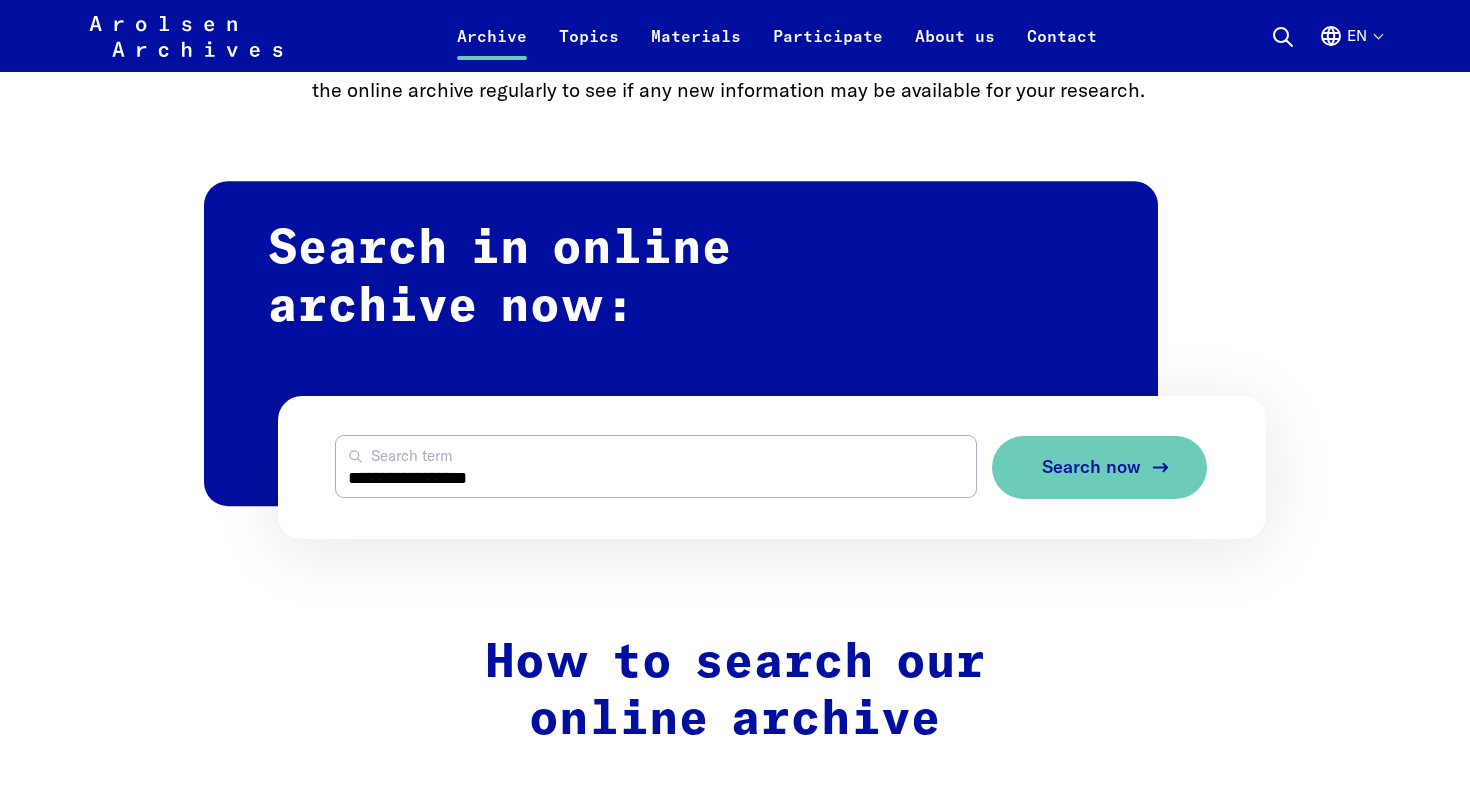 click on "Search now" at bounding box center [1091, 467] 